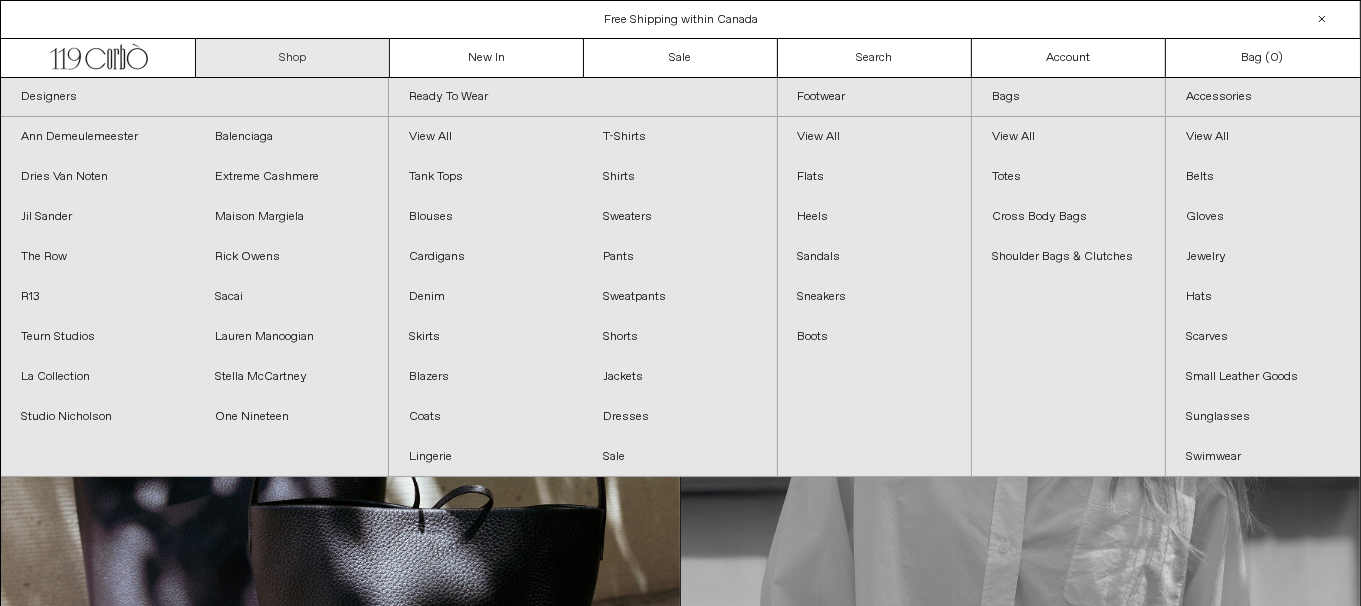 scroll, scrollTop: 0, scrollLeft: 0, axis: both 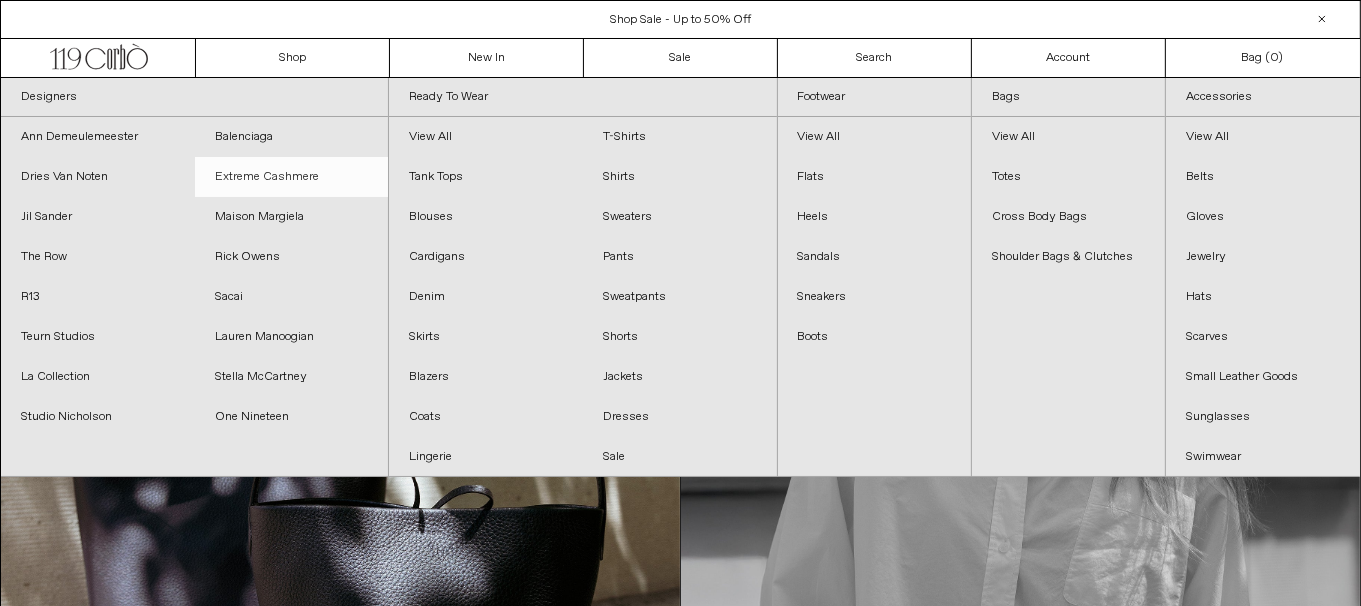 click on "Extreme Cashmere" at bounding box center (292, 177) 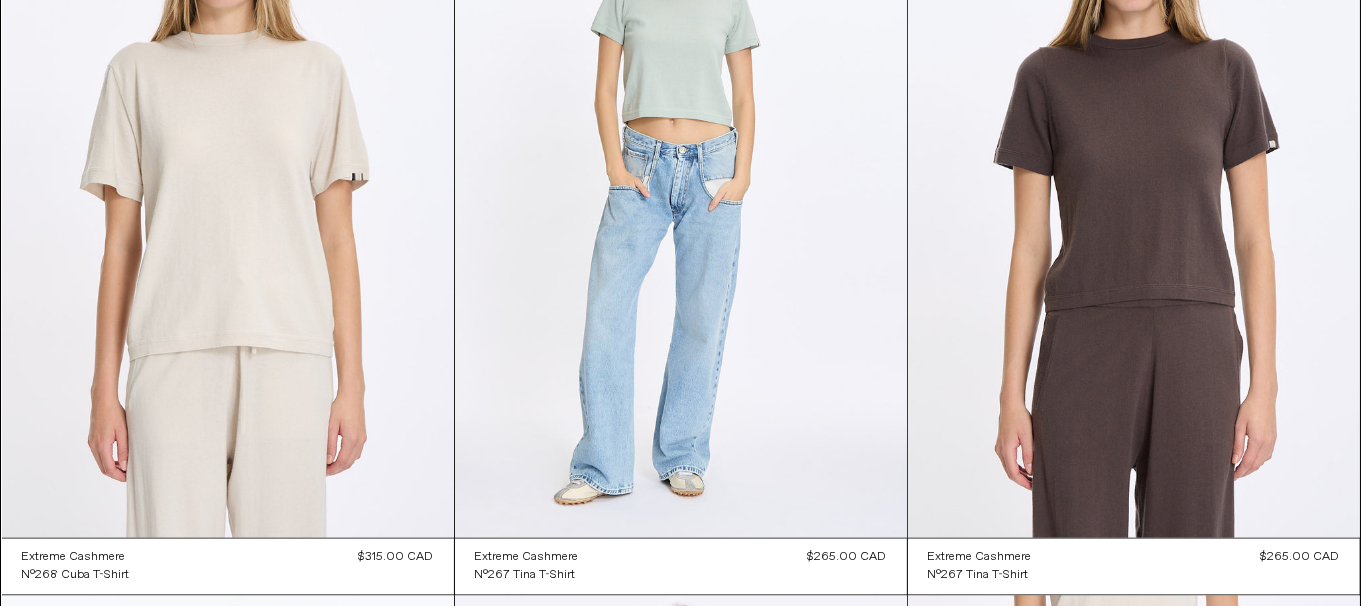 scroll, scrollTop: 3299, scrollLeft: 0, axis: vertical 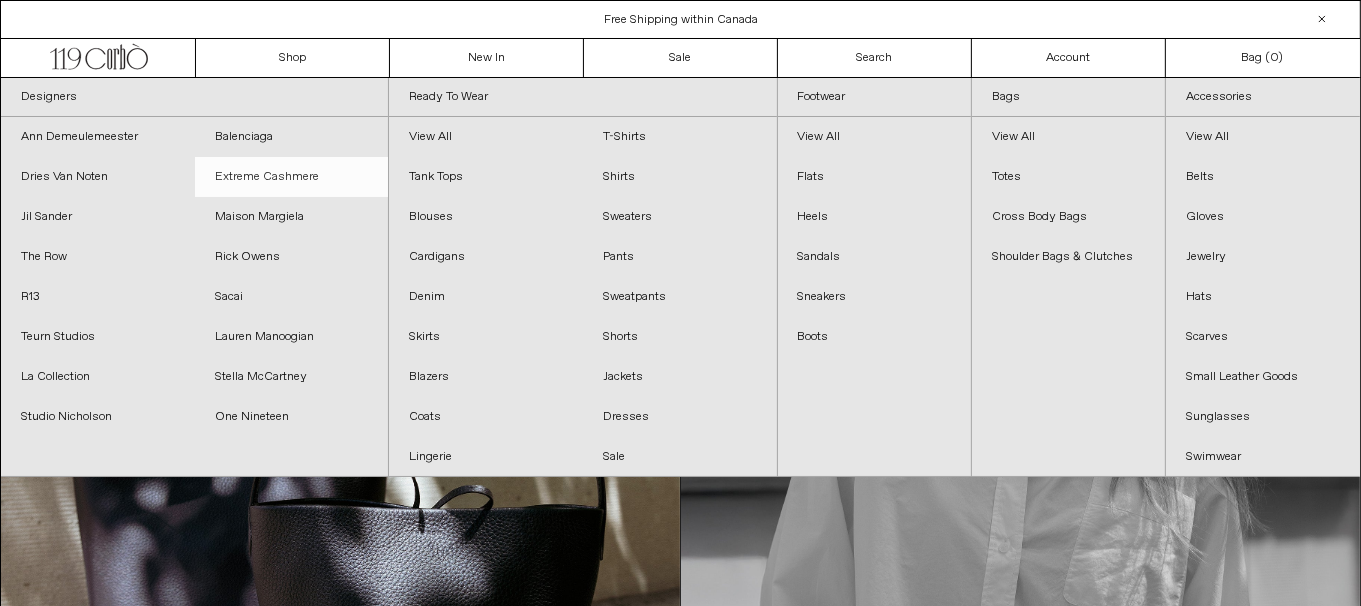 click on "Extreme Cashmere" at bounding box center [292, 177] 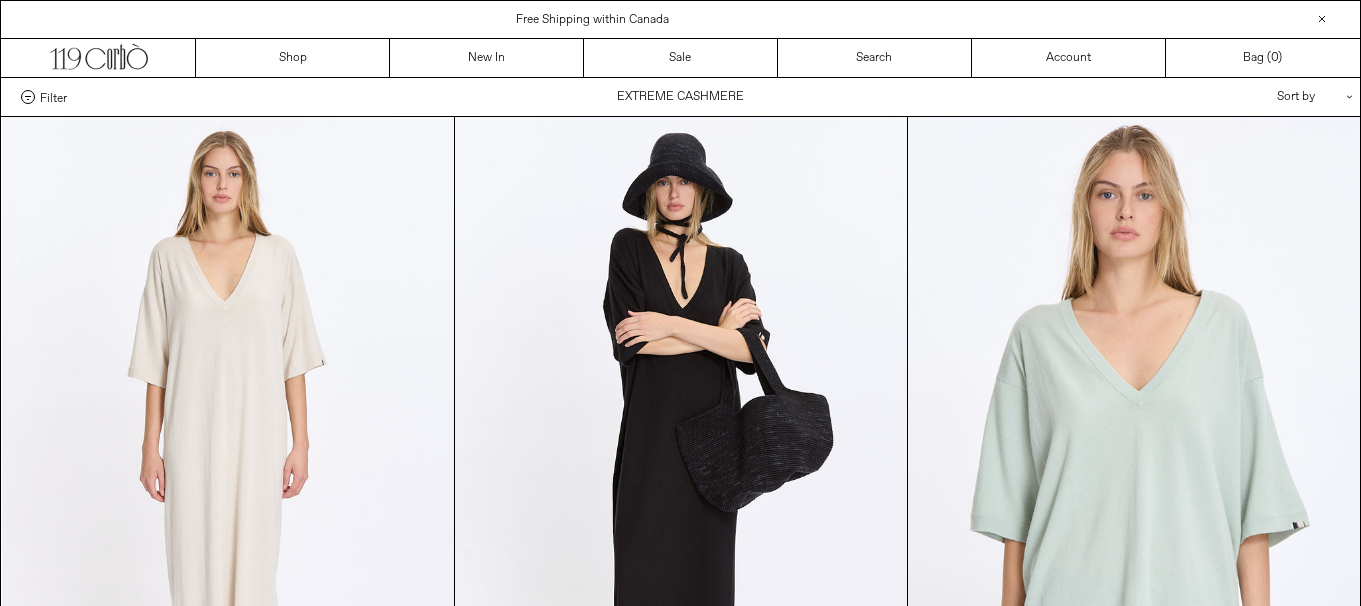 scroll, scrollTop: 0, scrollLeft: 0, axis: both 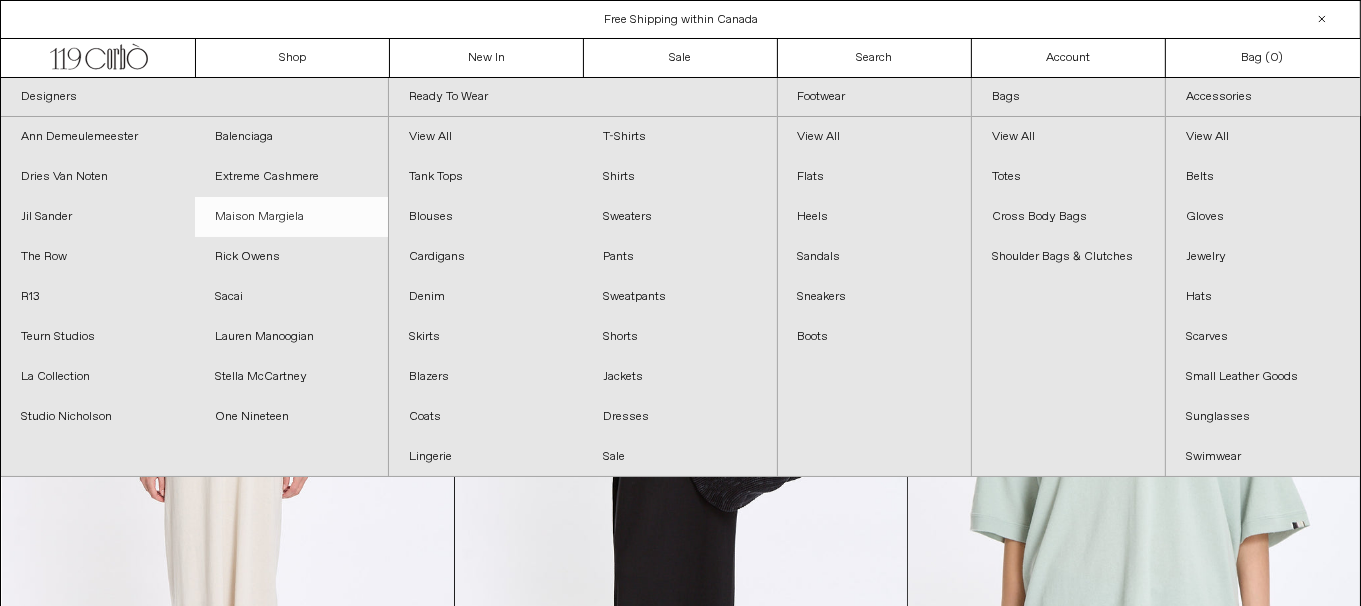 click on "Maison Margiela" at bounding box center [292, 217] 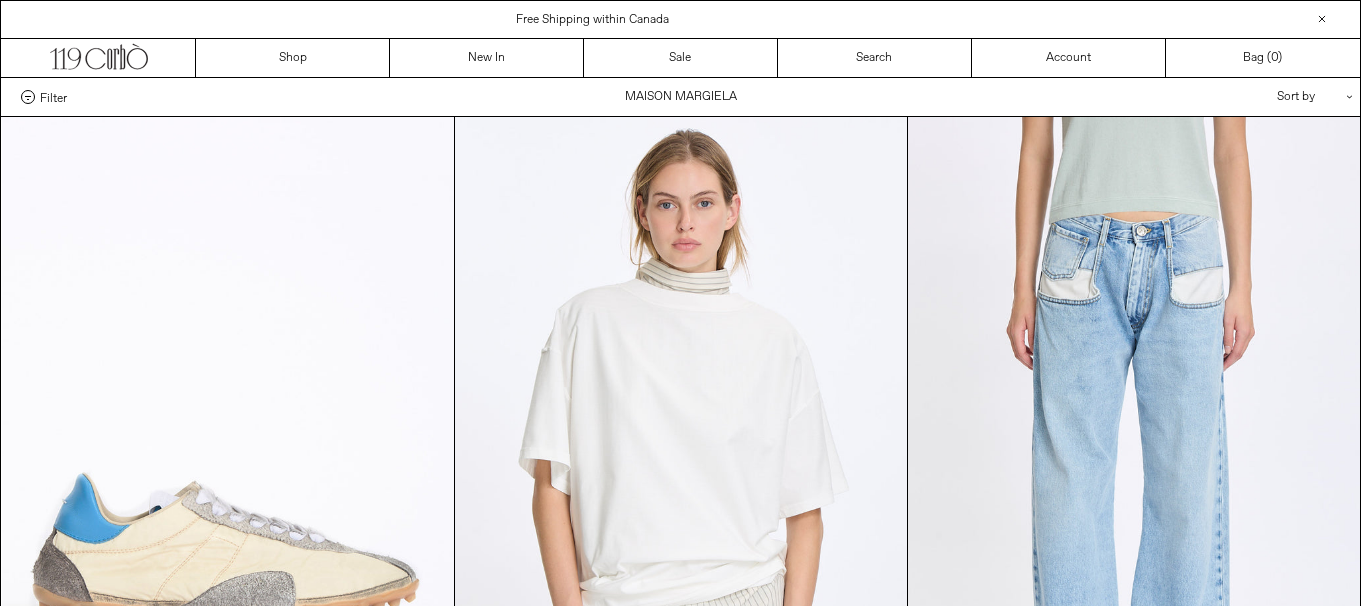 scroll, scrollTop: 0, scrollLeft: 0, axis: both 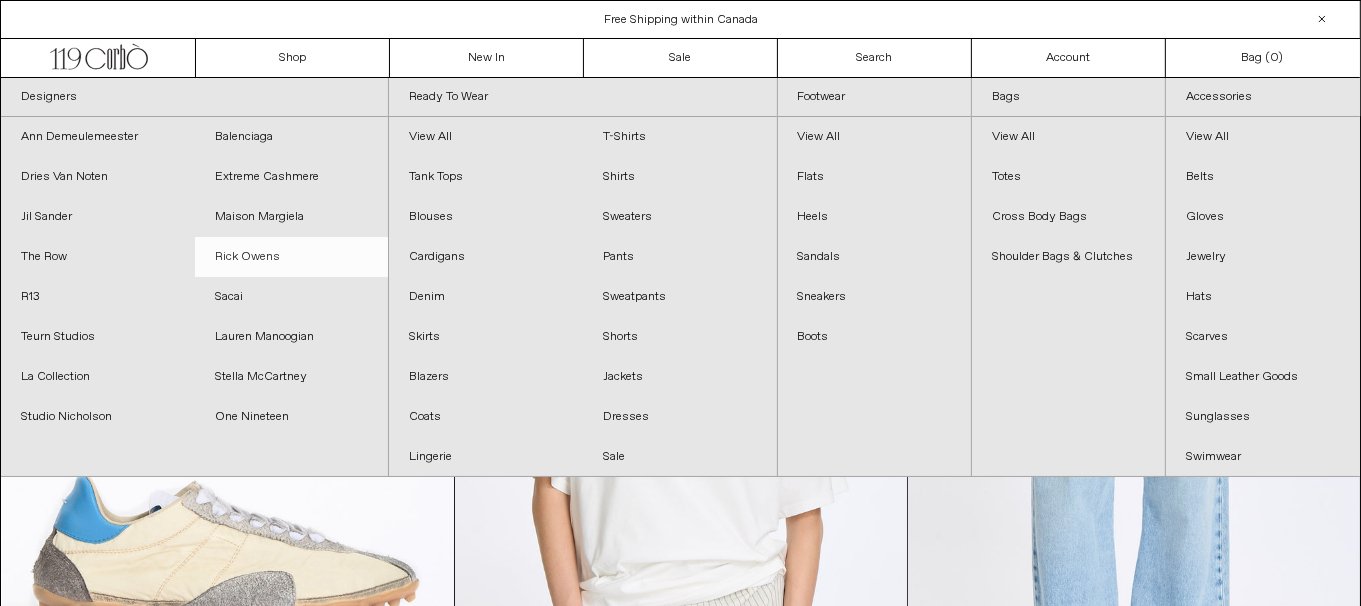 click on "Rick Owens" at bounding box center (292, 257) 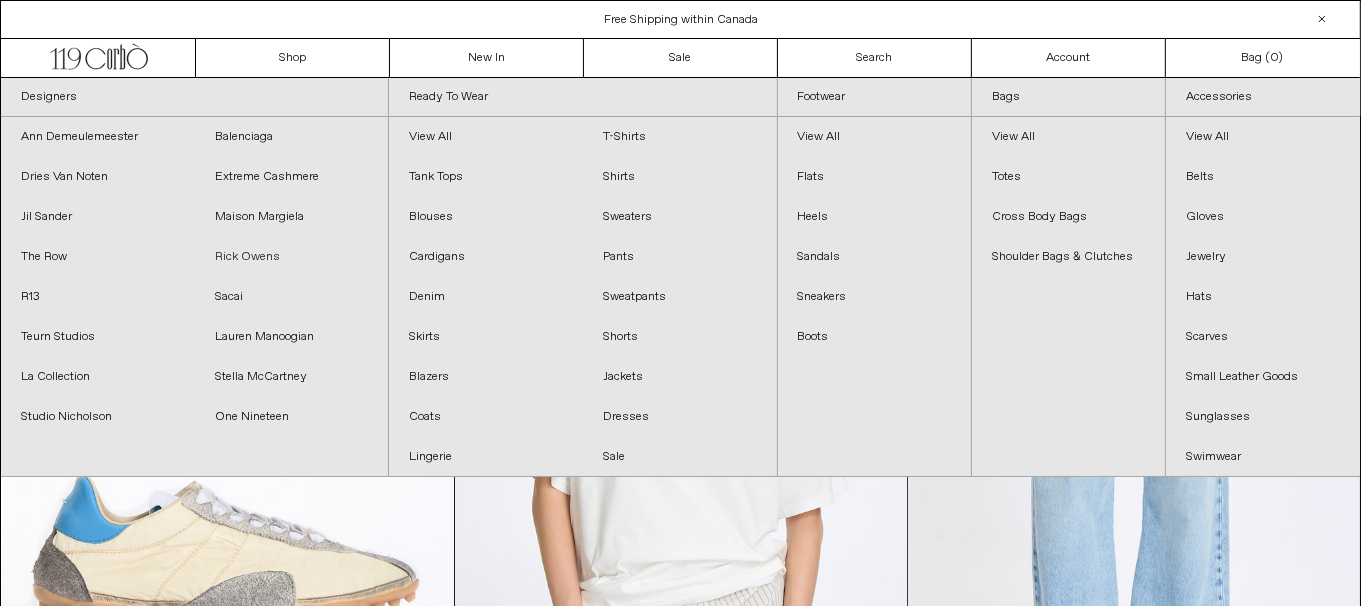 scroll, scrollTop: 0, scrollLeft: 0, axis: both 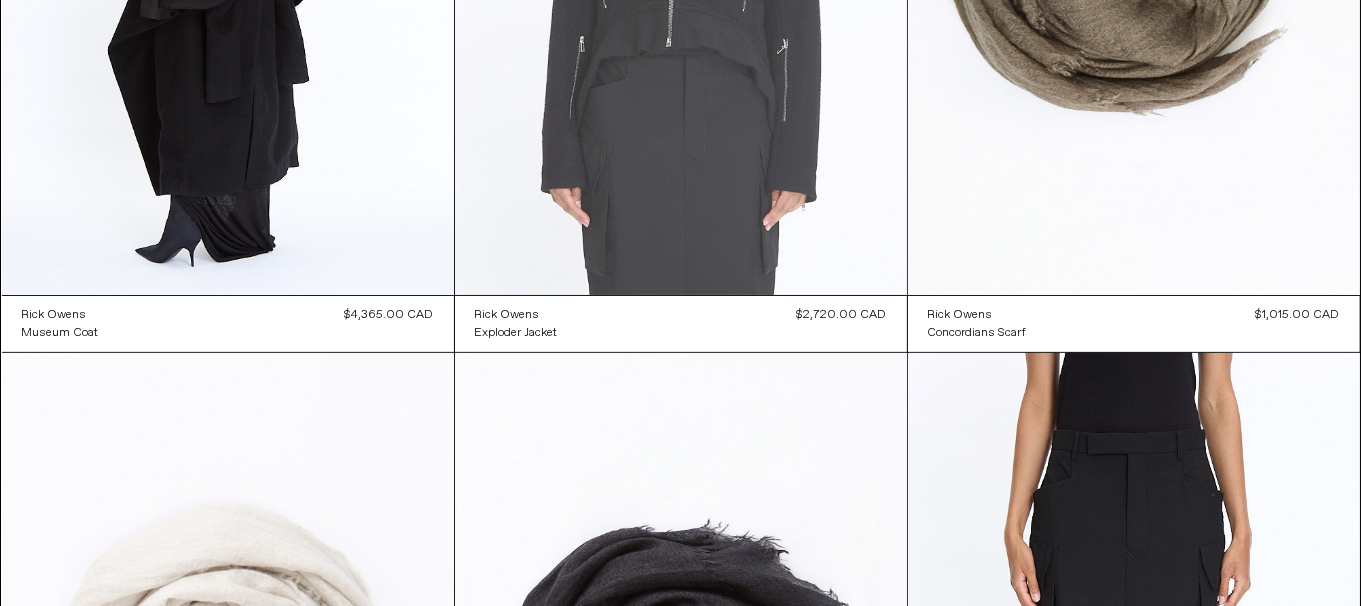 click at bounding box center (681, -44) 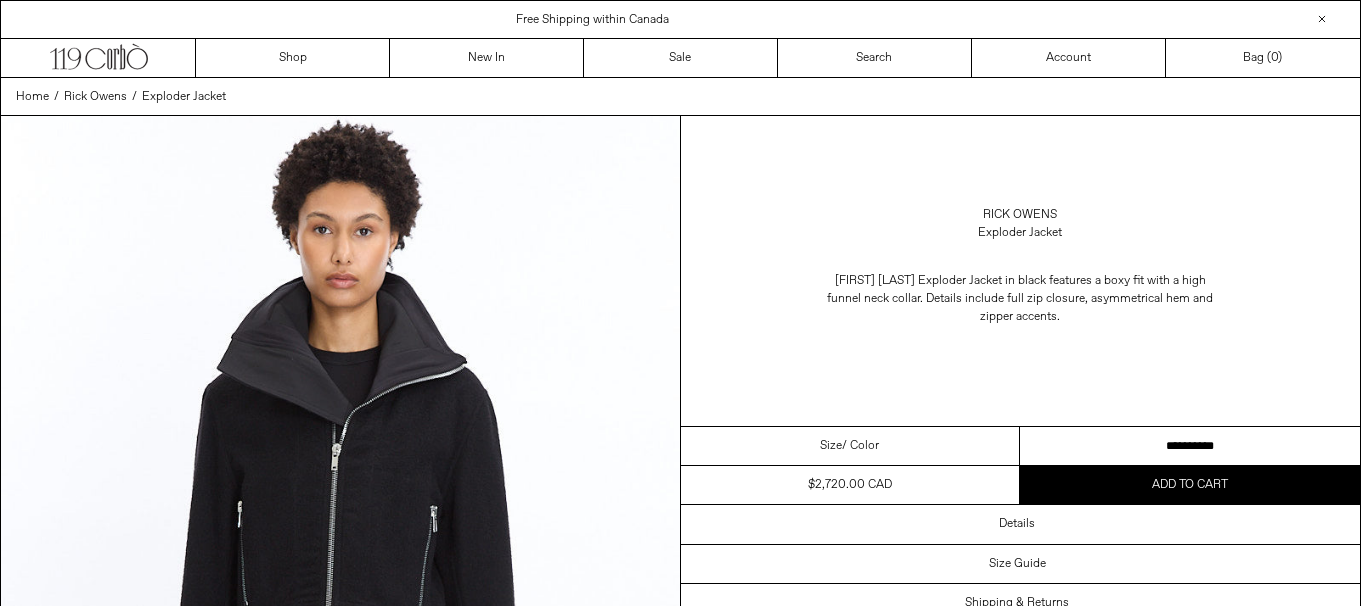 scroll, scrollTop: 0, scrollLeft: 0, axis: both 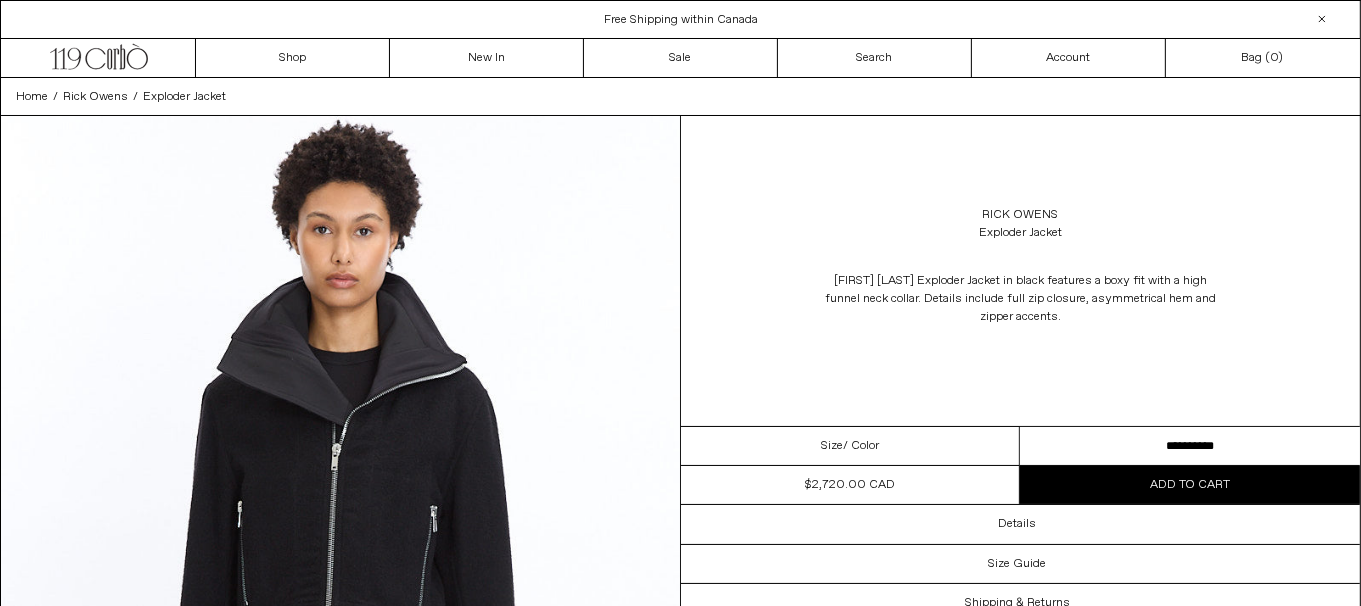 drag, startPoint x: 1227, startPoint y: 444, endPoint x: 1374, endPoint y: 232, distance: 257.97867 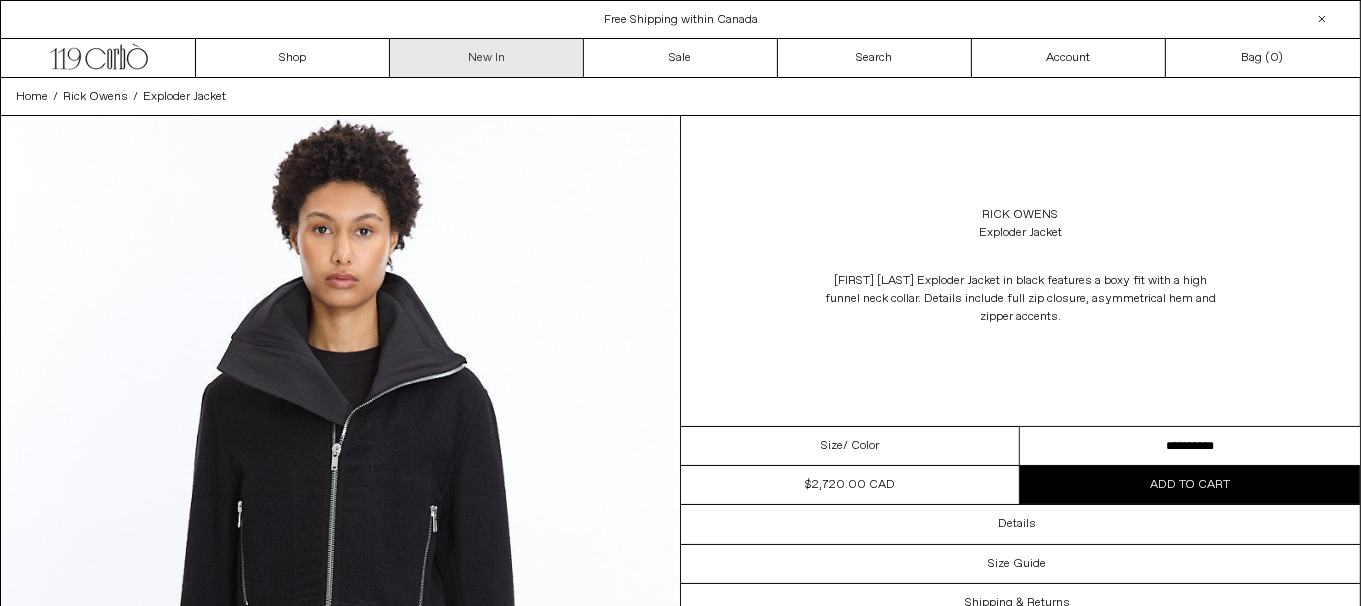 scroll, scrollTop: 0, scrollLeft: 0, axis: both 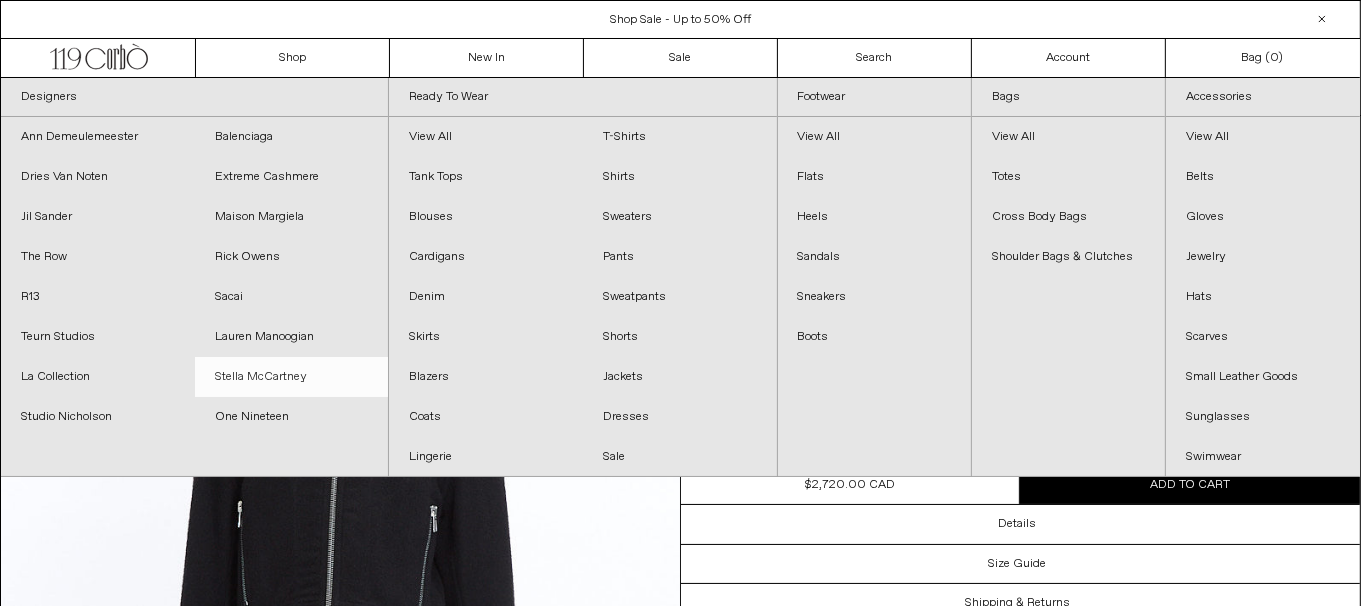 click on "Stella McCartney" at bounding box center (292, 377) 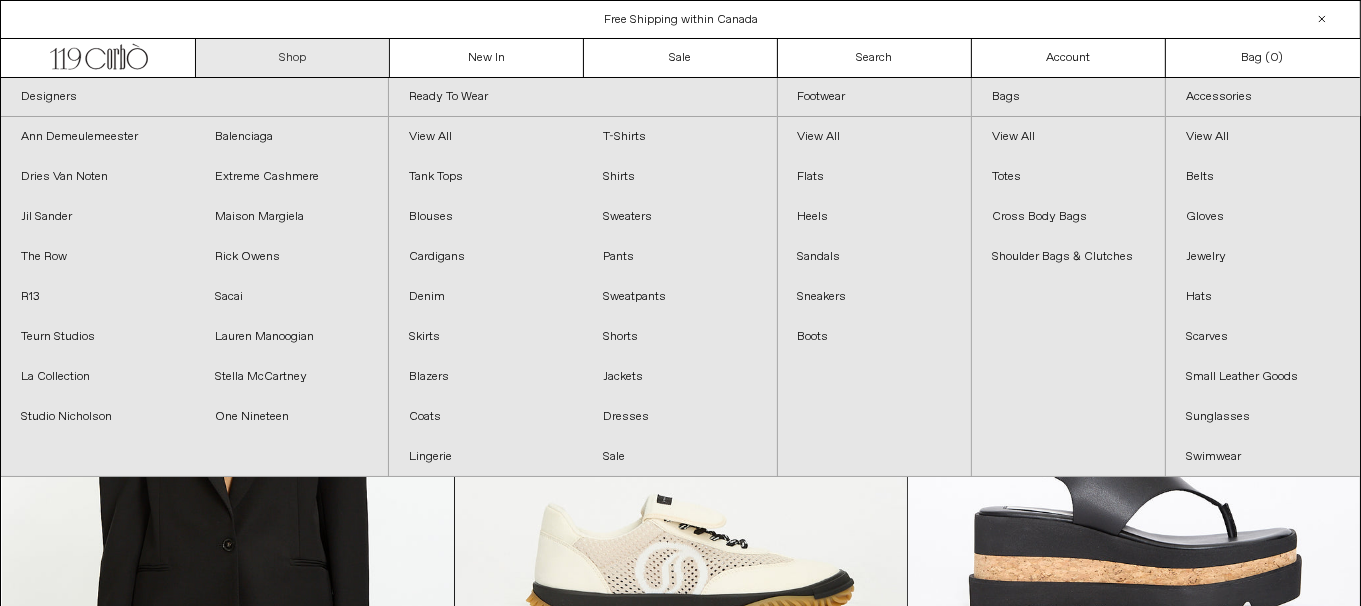 scroll, scrollTop: 0, scrollLeft: 0, axis: both 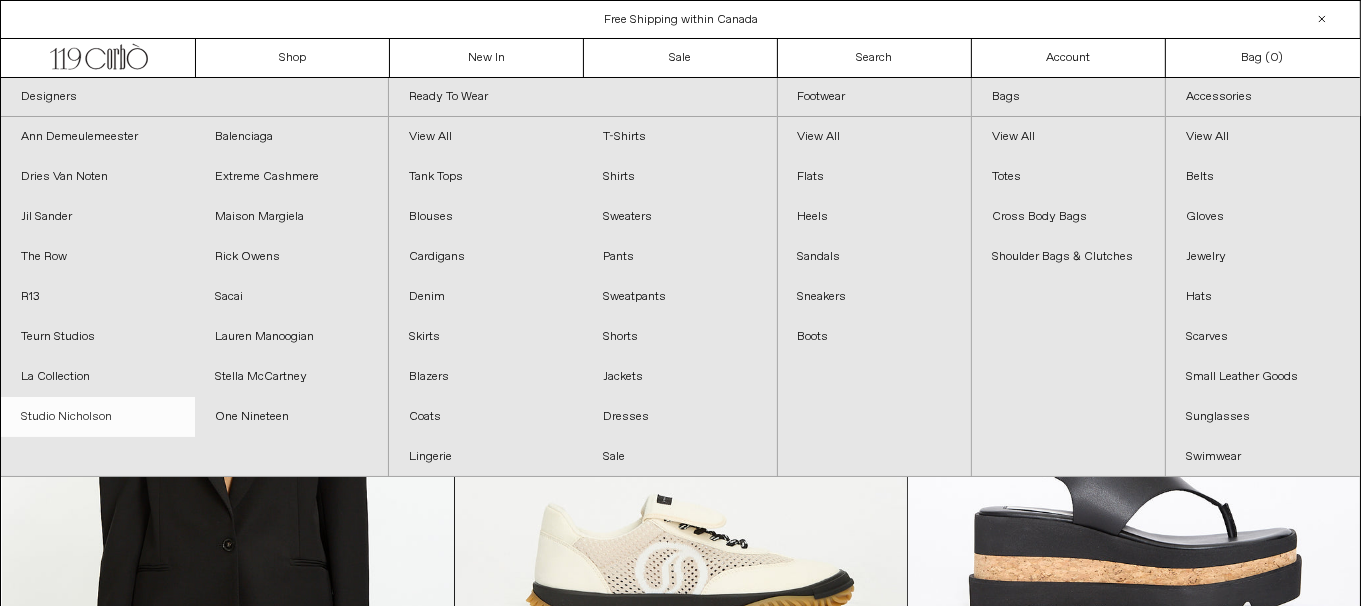 click on "Studio Nicholson" at bounding box center [98, 417] 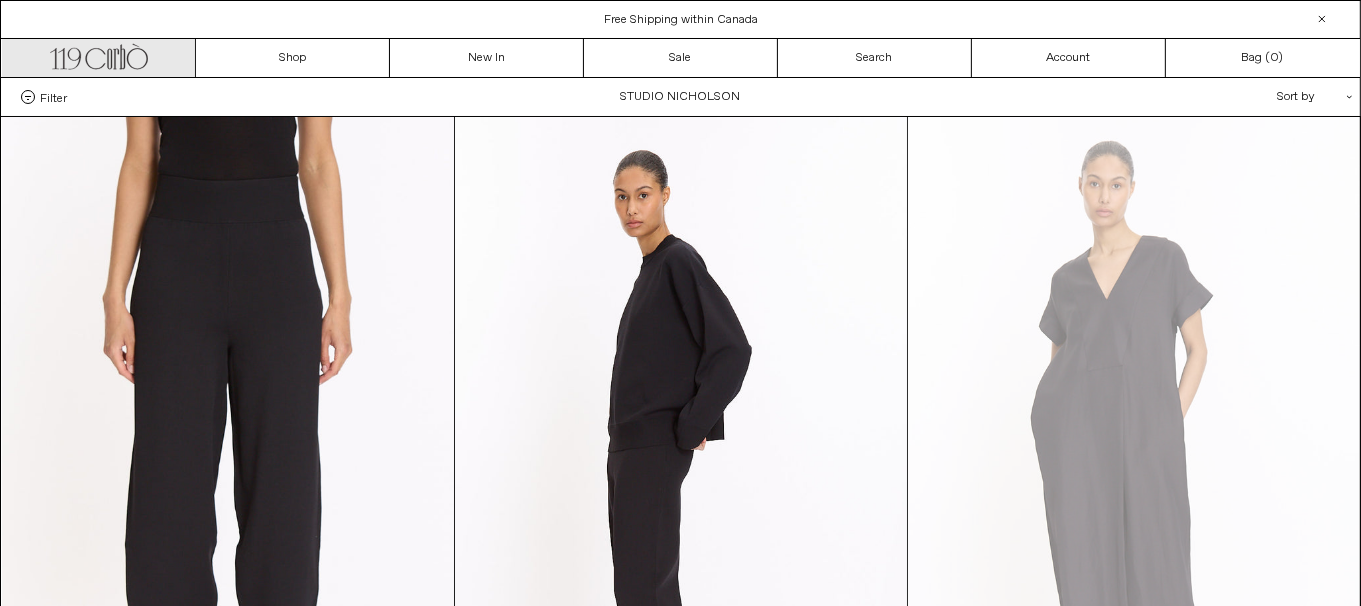 scroll, scrollTop: 0, scrollLeft: 0, axis: both 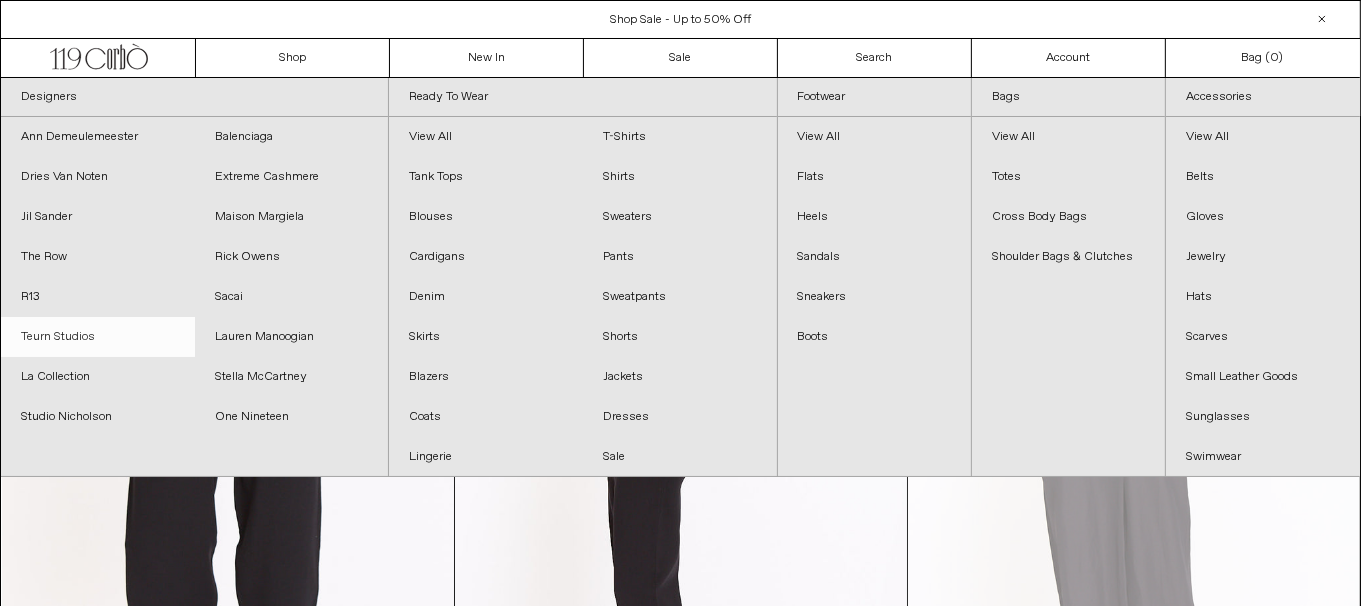 click on "Teurn Studios" at bounding box center (98, 337) 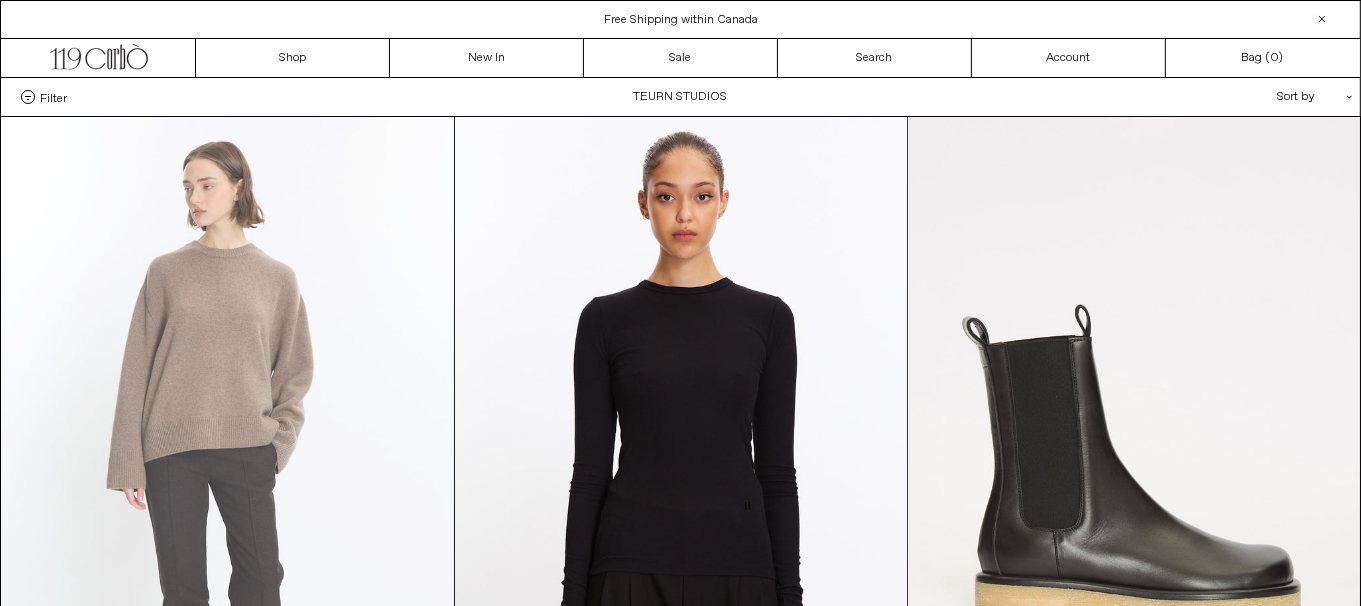 scroll, scrollTop: 0, scrollLeft: 0, axis: both 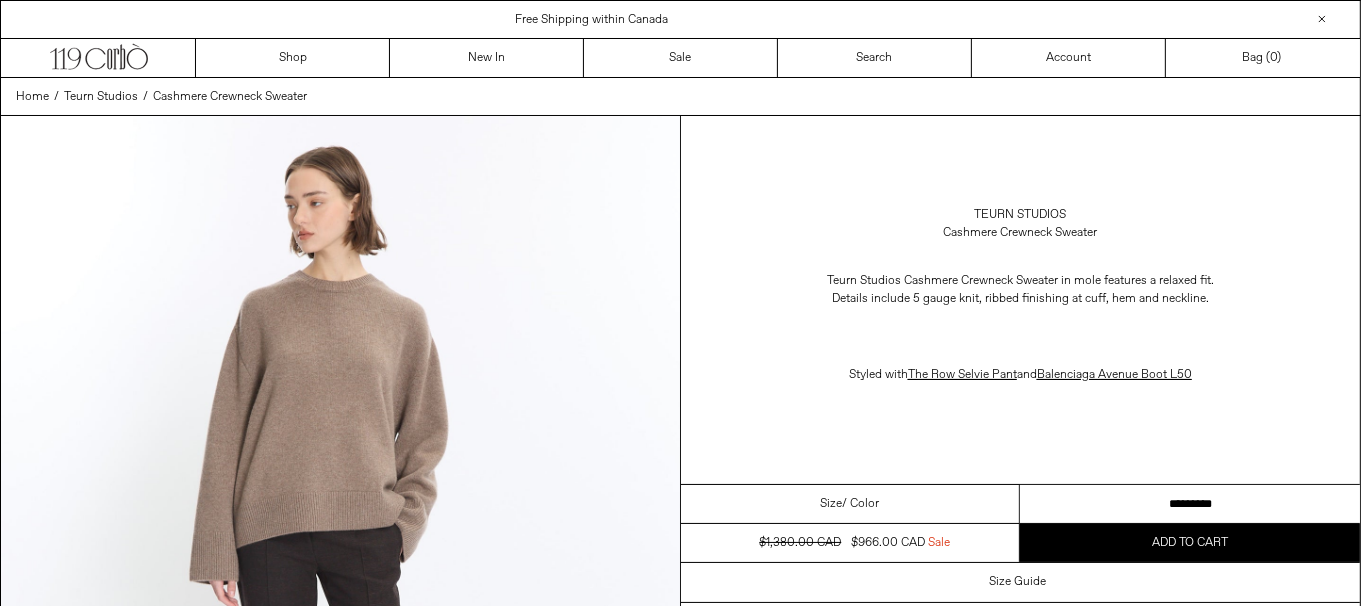 drag, startPoint x: 1201, startPoint y: 506, endPoint x: 1369, endPoint y: 485, distance: 169.30742 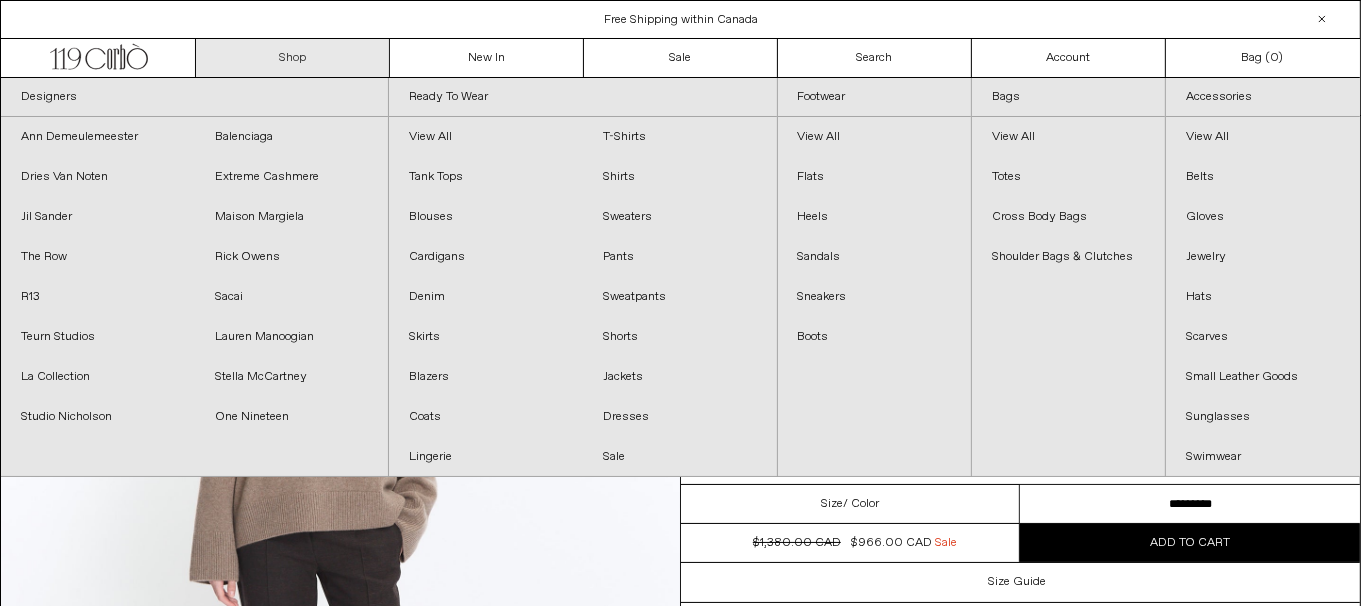 scroll, scrollTop: 0, scrollLeft: 0, axis: both 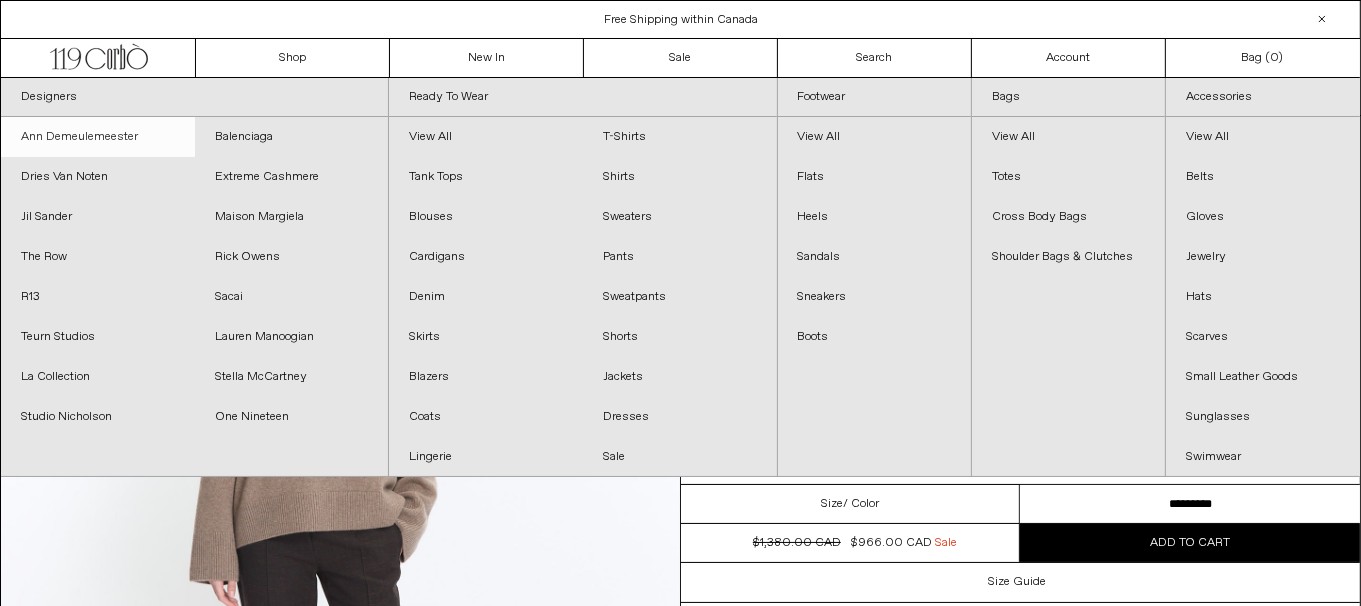 click on "Ann Demeulemeester" at bounding box center [98, 137] 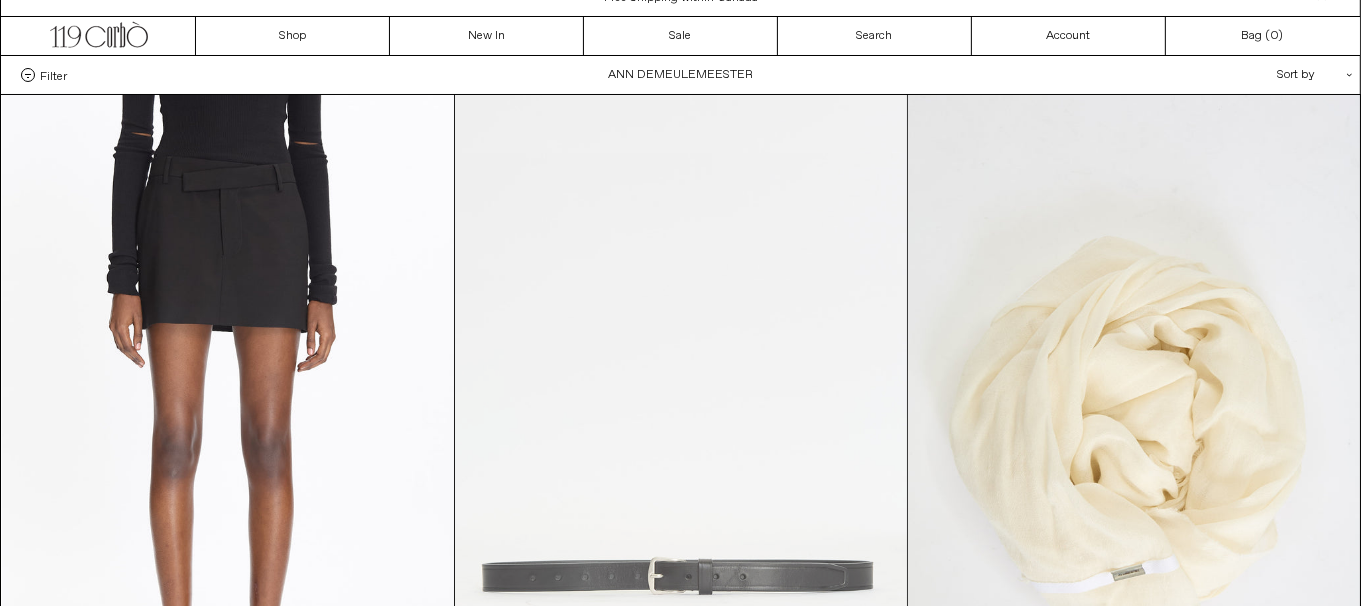 scroll, scrollTop: 0, scrollLeft: 0, axis: both 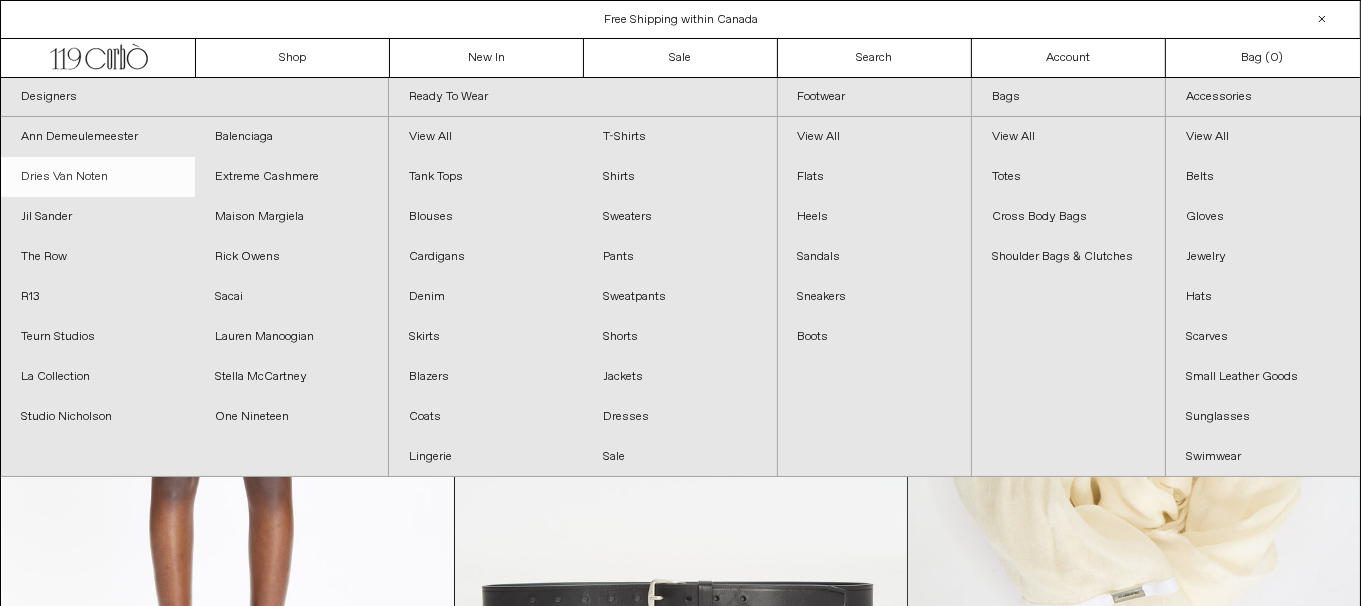 click on "Dries Van Noten" at bounding box center (98, 177) 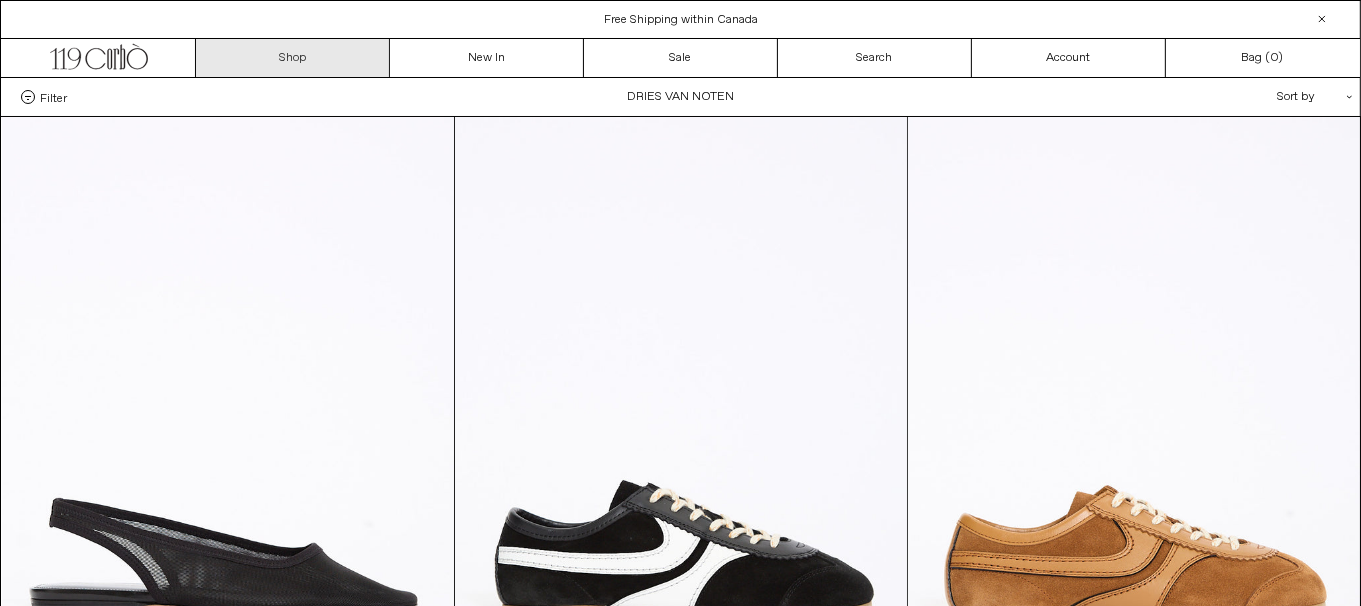 scroll, scrollTop: 0, scrollLeft: 0, axis: both 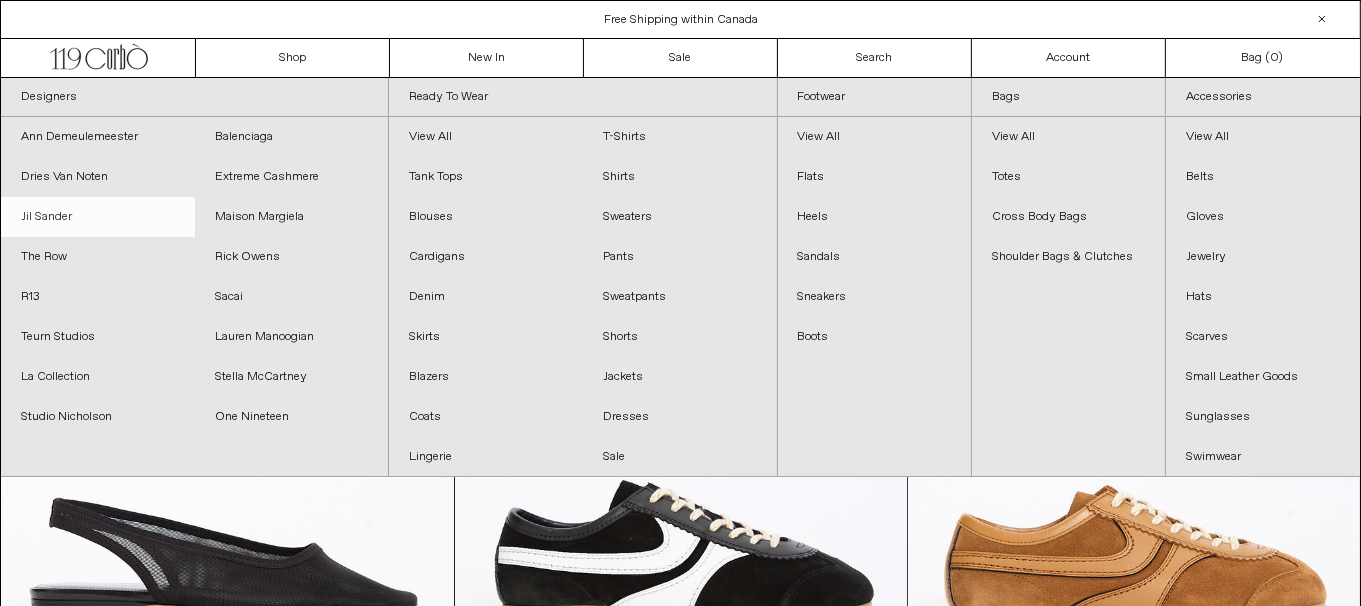 click on "Jil Sander" at bounding box center [98, 217] 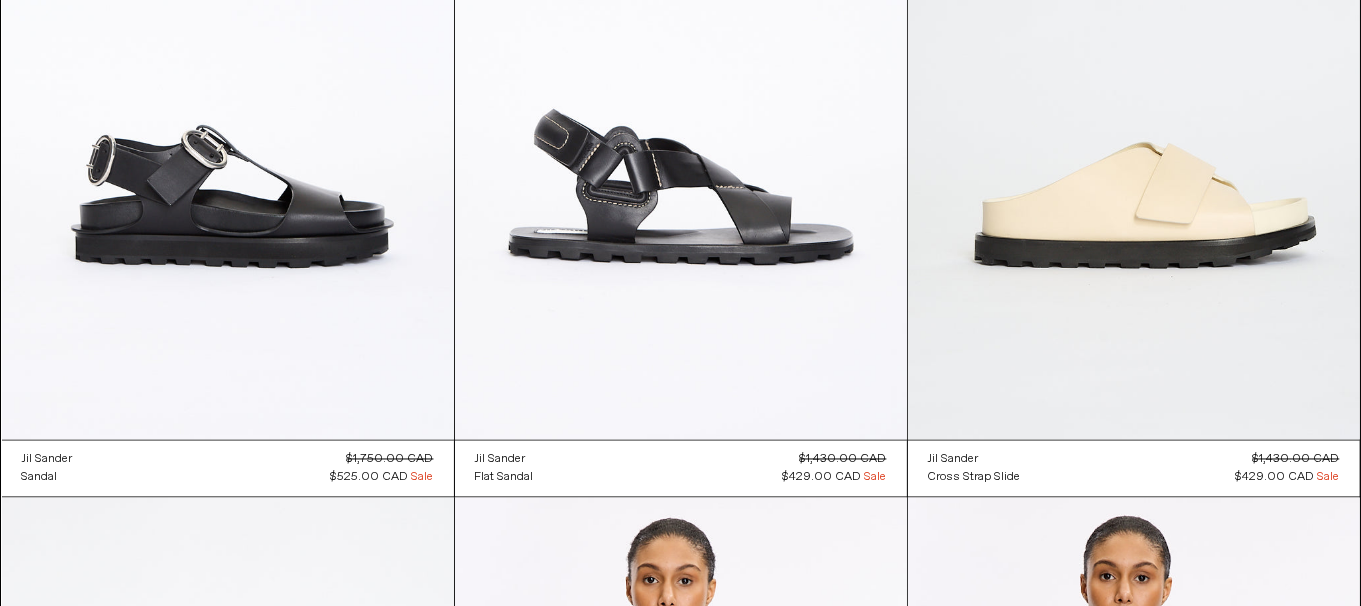 scroll, scrollTop: 3799, scrollLeft: 0, axis: vertical 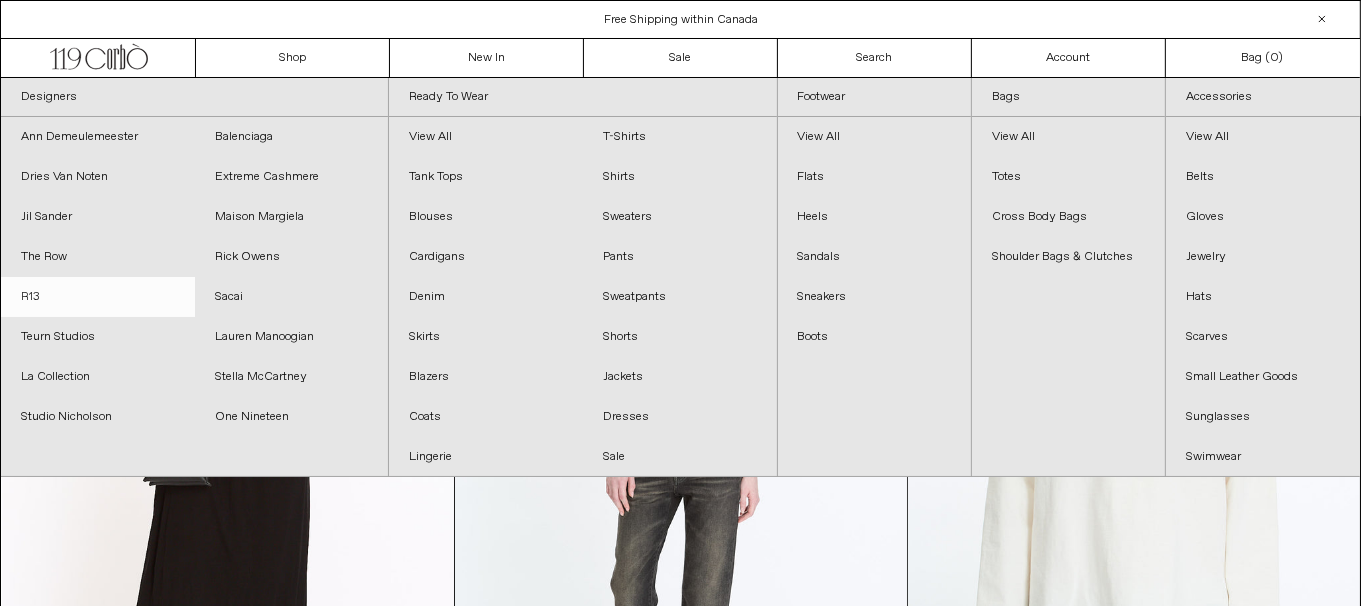 click on "R13" at bounding box center [98, 297] 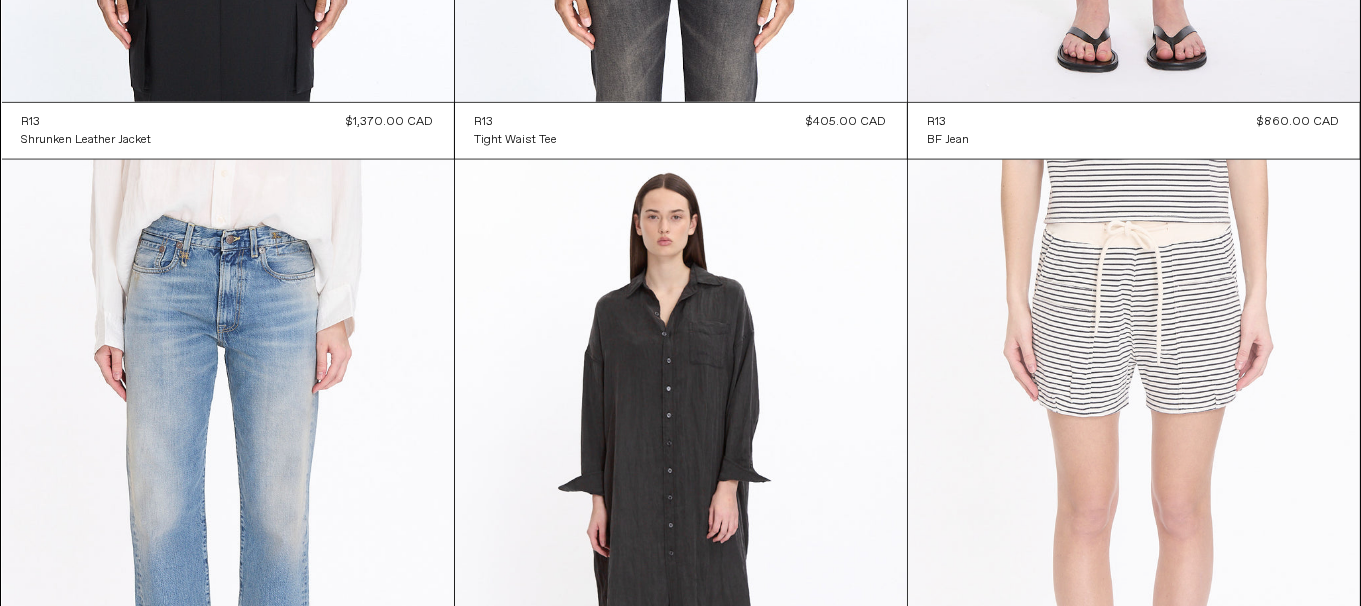 scroll, scrollTop: 2500, scrollLeft: 0, axis: vertical 